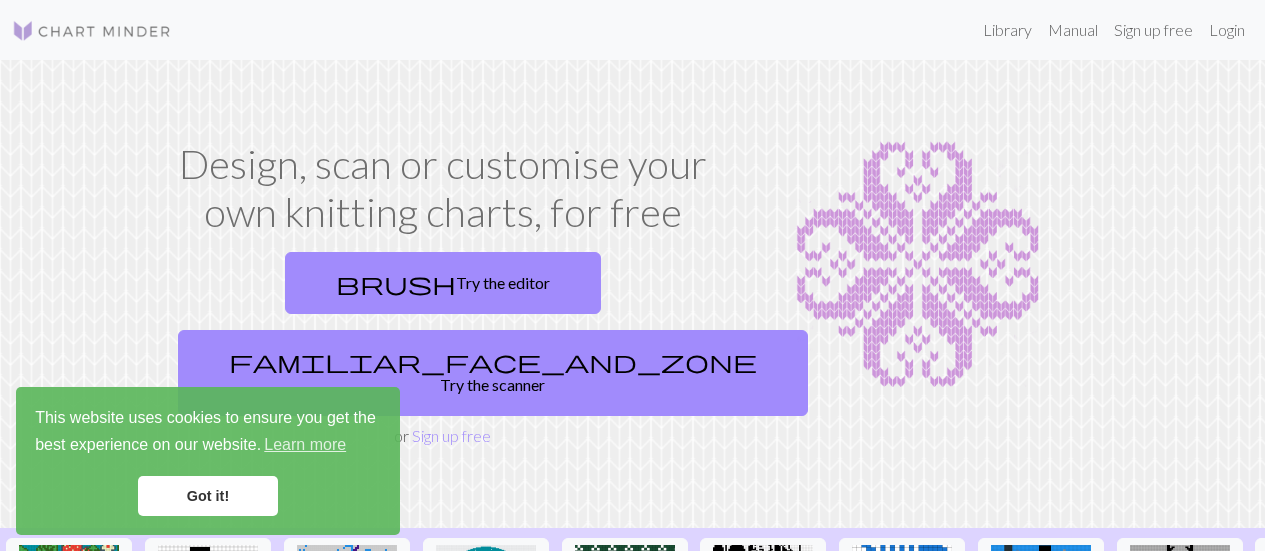 scroll, scrollTop: 427, scrollLeft: 0, axis: vertical 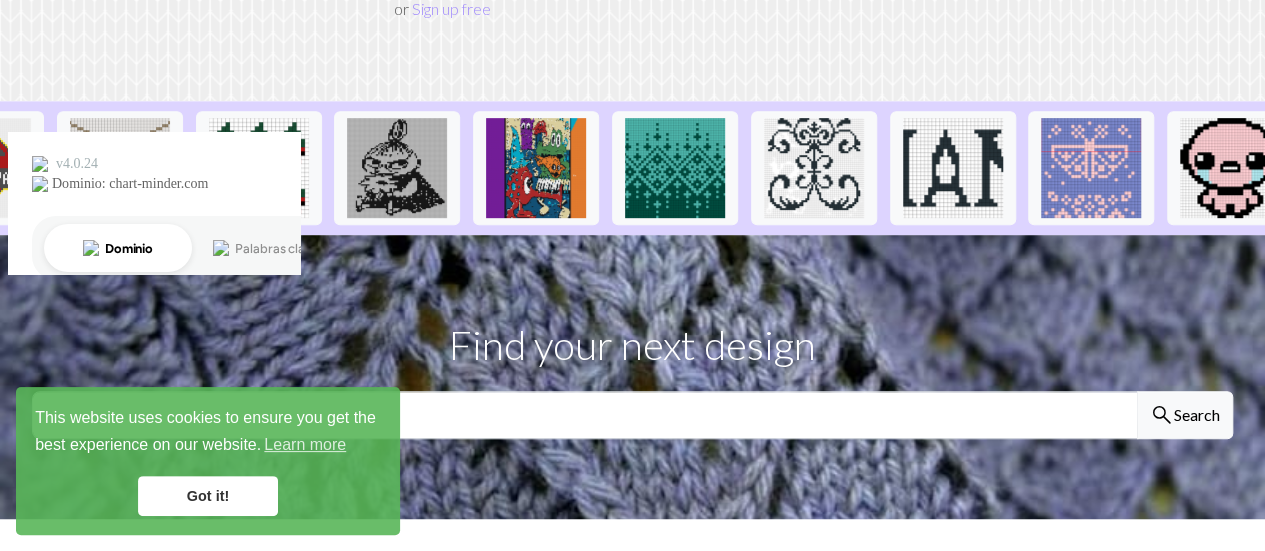 click on "Got it!" at bounding box center [208, 496] 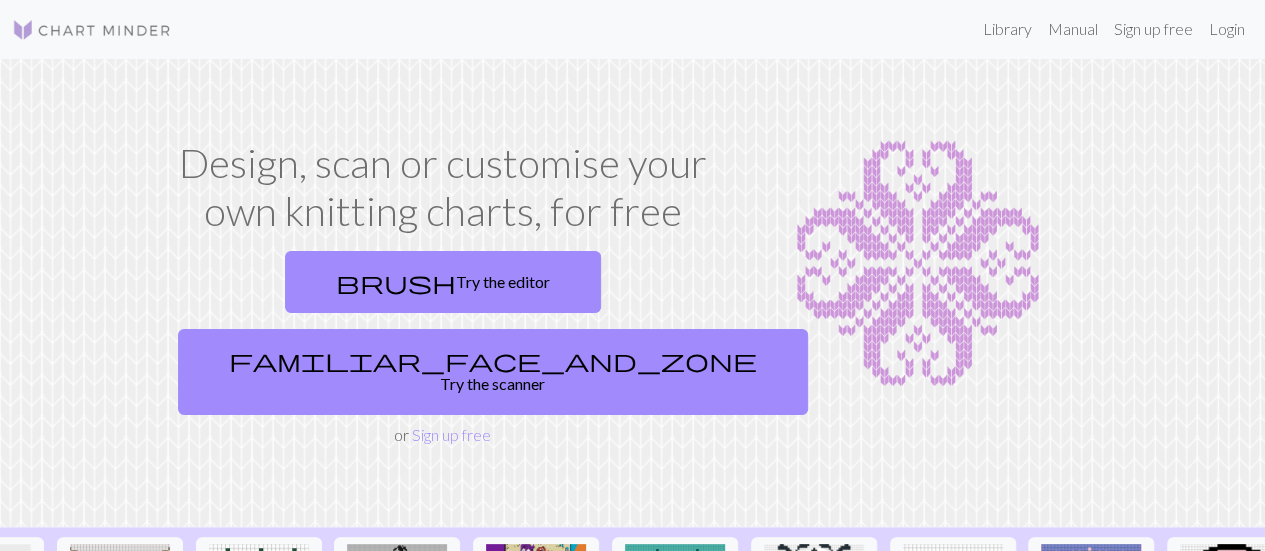 scroll, scrollTop: 0, scrollLeft: 0, axis: both 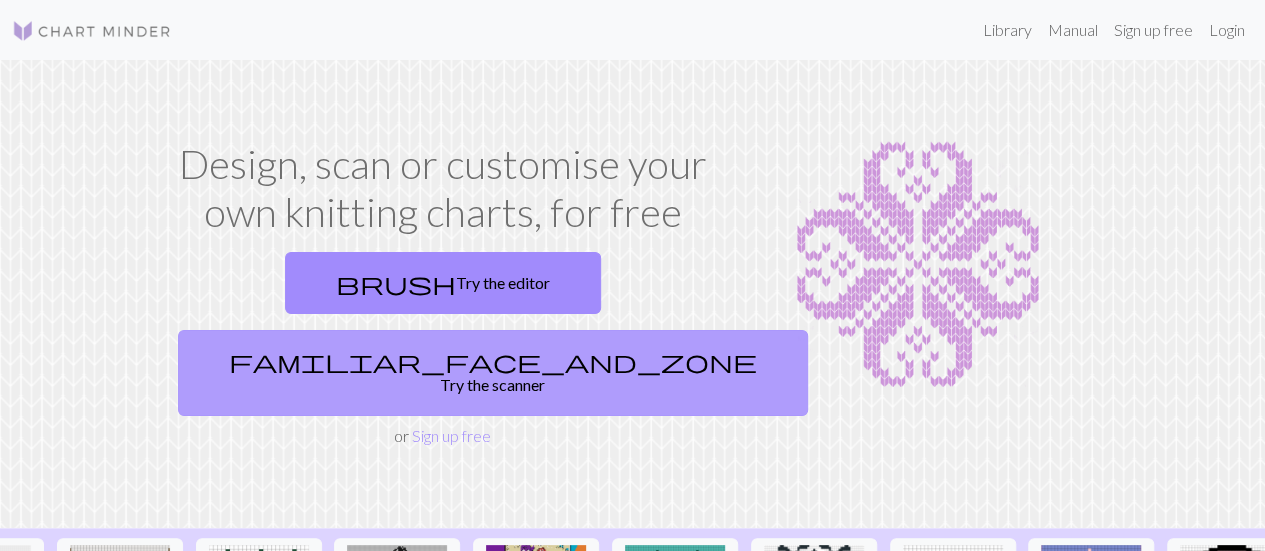 click on "familiar_face_and_zone  Try the scanner" at bounding box center (493, 373) 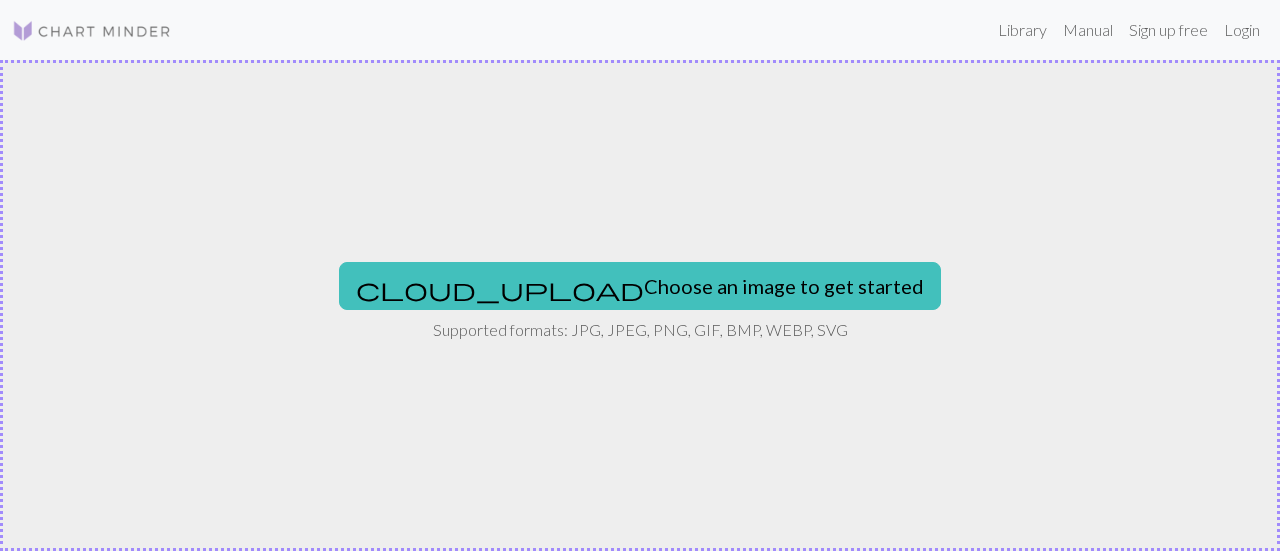 click on "cloud_upload  Choose an image to get started" at bounding box center (640, 286) 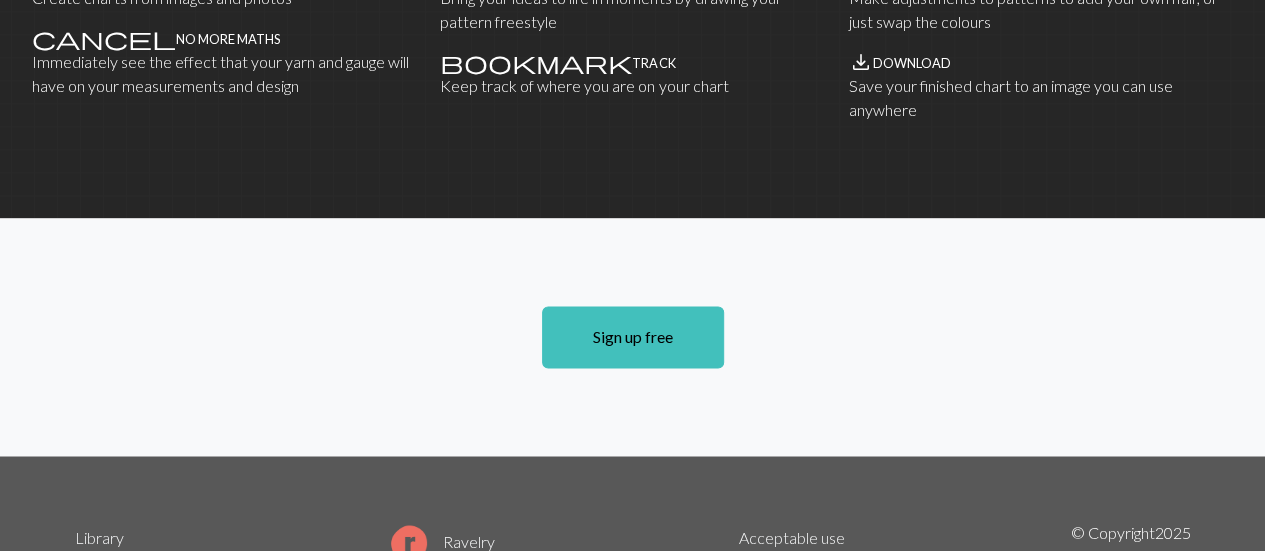 scroll, scrollTop: 1595, scrollLeft: 0, axis: vertical 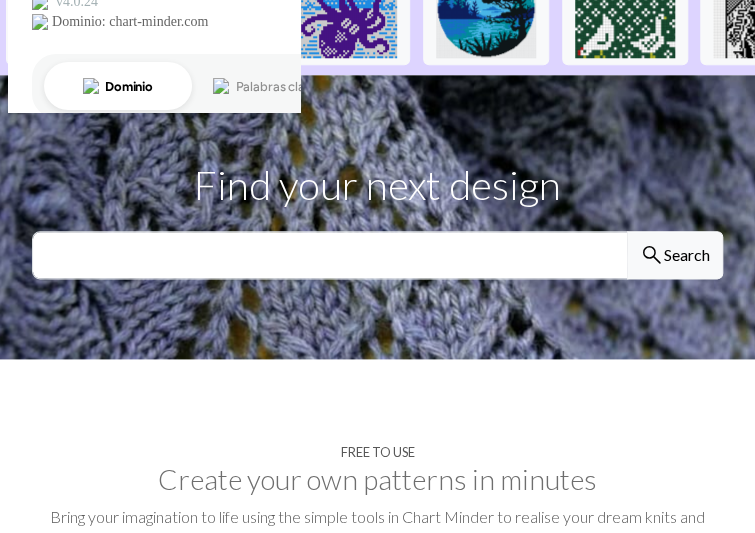 click on "Find your next design" at bounding box center [377, 185] 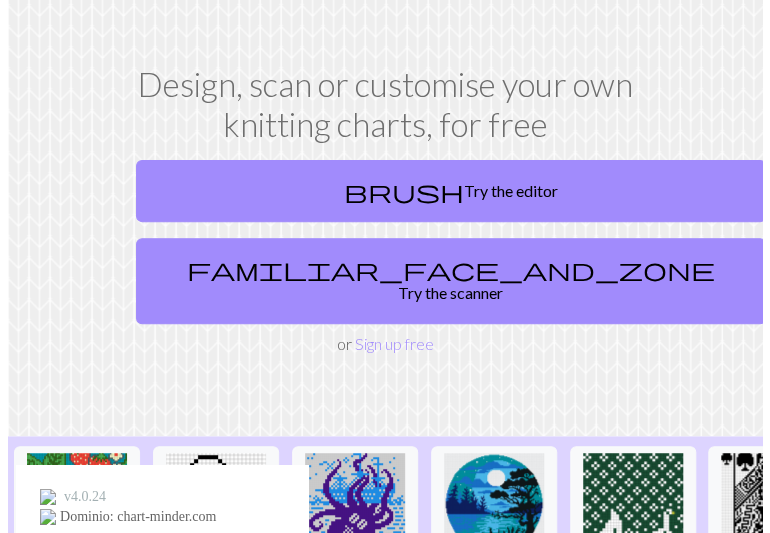 scroll, scrollTop: 0, scrollLeft: 0, axis: both 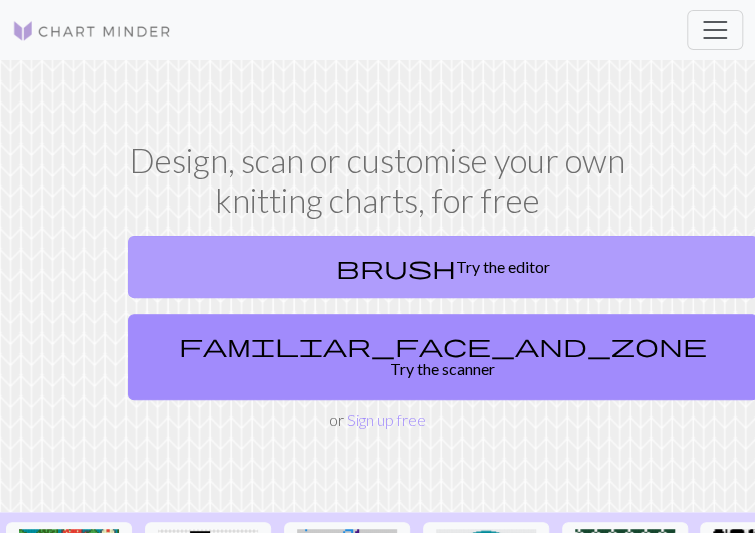 click on "brush  Try the editor" at bounding box center (443, 267) 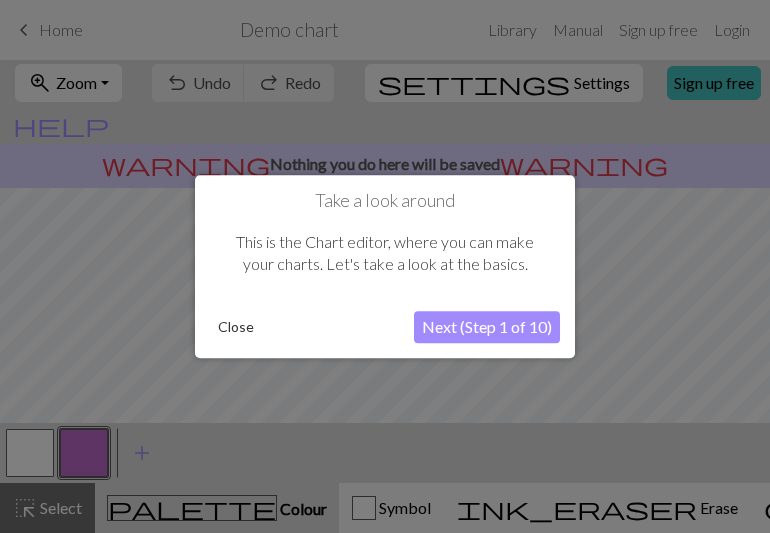 click on "Close" at bounding box center [236, 327] 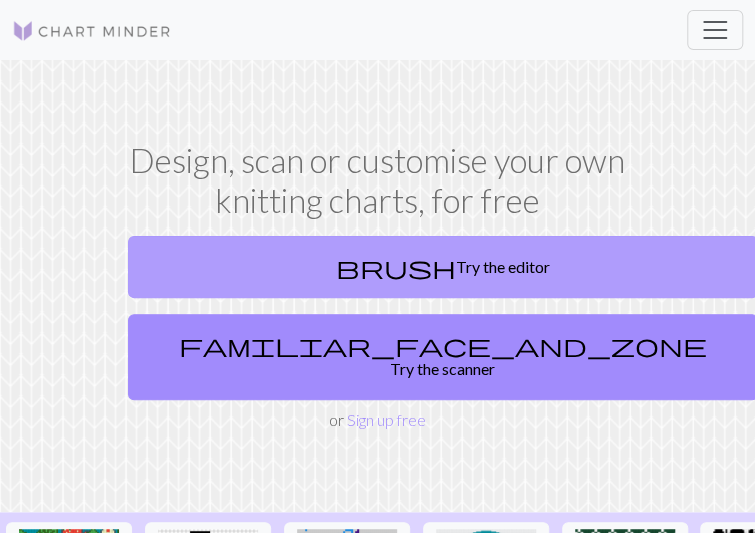 click on "brush  Try the editor" at bounding box center [443, 267] 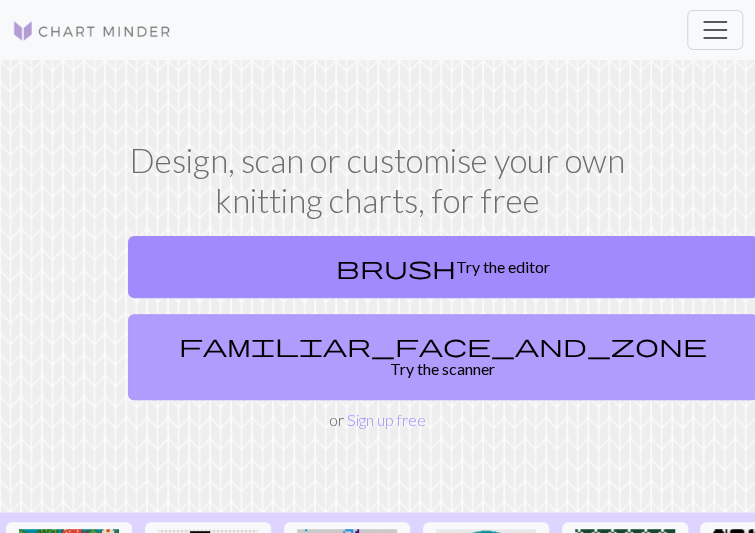 click on "familiar_face_and_zone  Try the scanner" at bounding box center (443, 357) 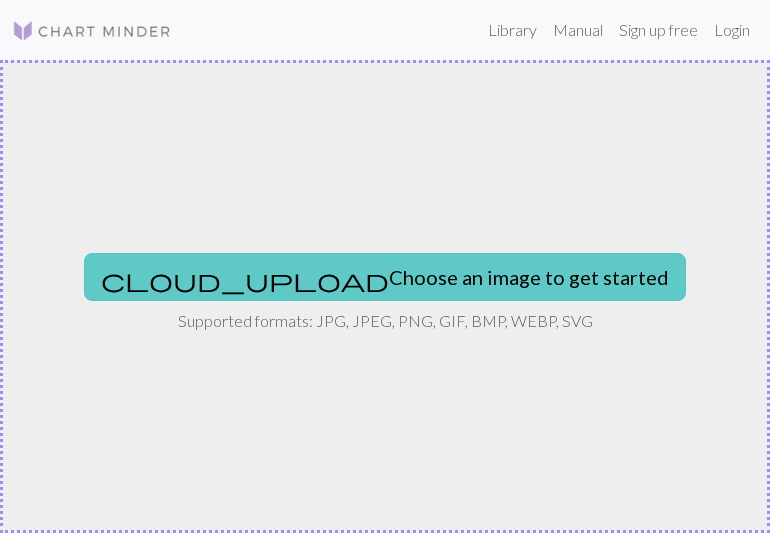 click on "cloud_upload  Choose an image to get started" at bounding box center [385, 277] 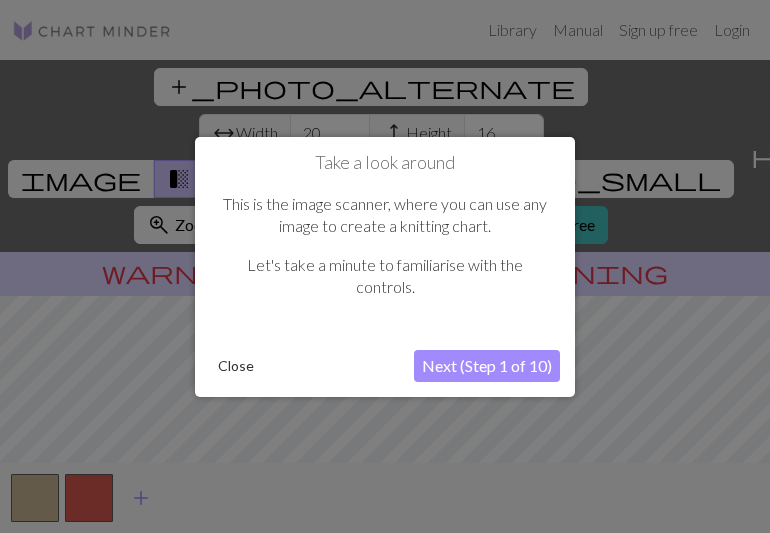 click on "Next (Step 1 of 10)" at bounding box center (487, 366) 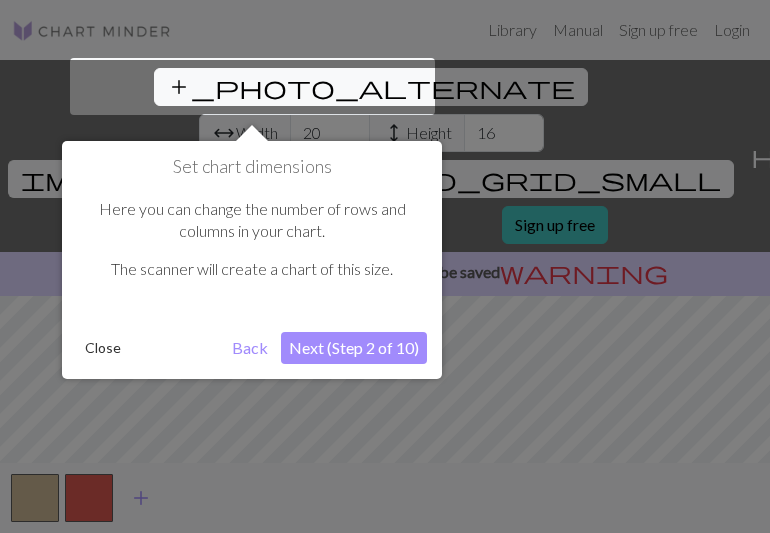 click on "Next (Step 2 of 10)" at bounding box center [354, 348] 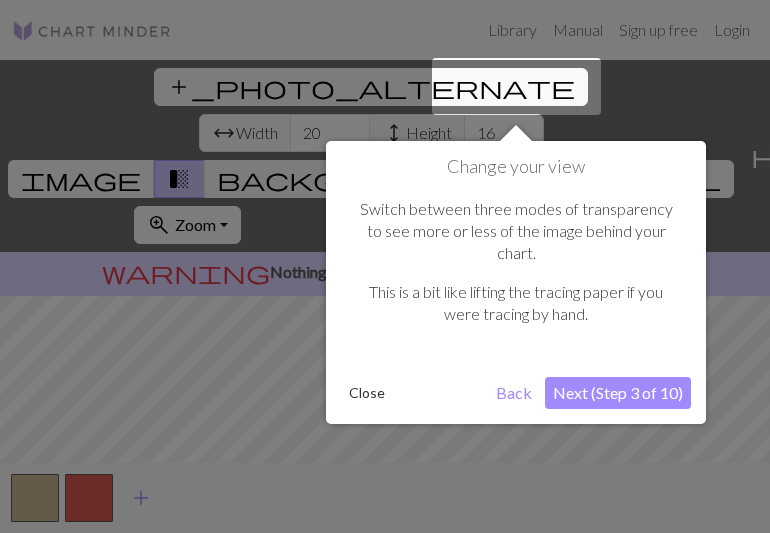 click on "Next (Step 3 of 10)" at bounding box center (618, 393) 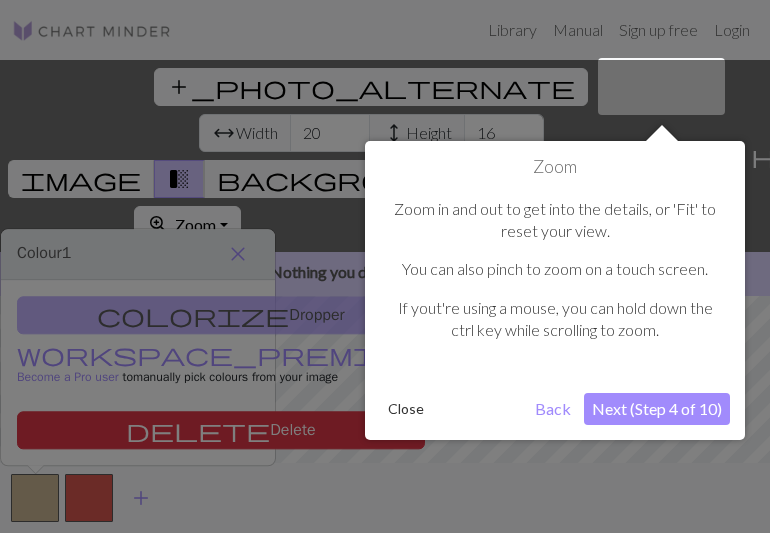 click on "Next (Step 4 of 10)" at bounding box center (657, 409) 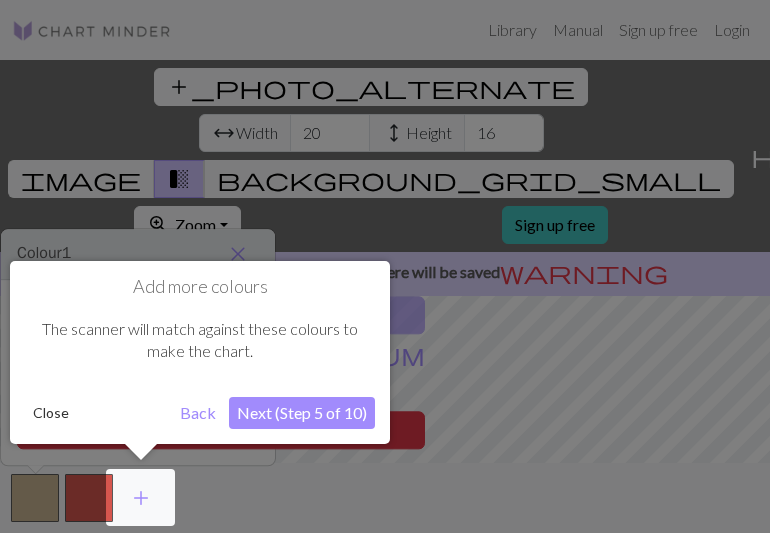 click on "Next (Step 5 of 10)" at bounding box center [302, 413] 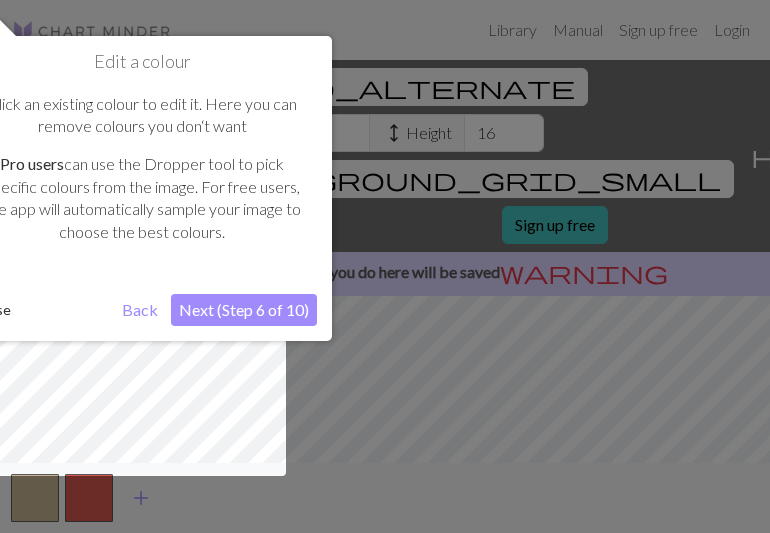 click on "Pro users  can use the Dropper tool to pick specific colours from the image. For free users, the app will automatically sample your image to choose the best colours." at bounding box center [142, 198] 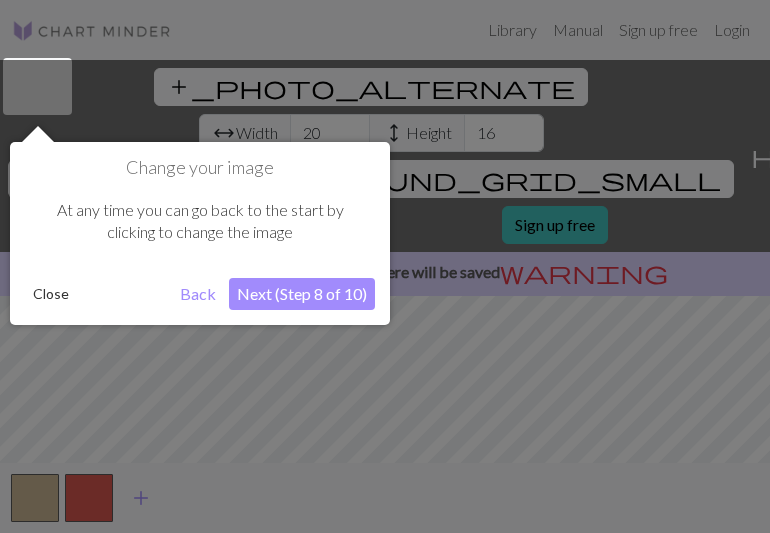 click on "Change your image At any time you can go back to the start by clicking to change the image Close Back Next (Step 8 of 10)" at bounding box center [200, 233] 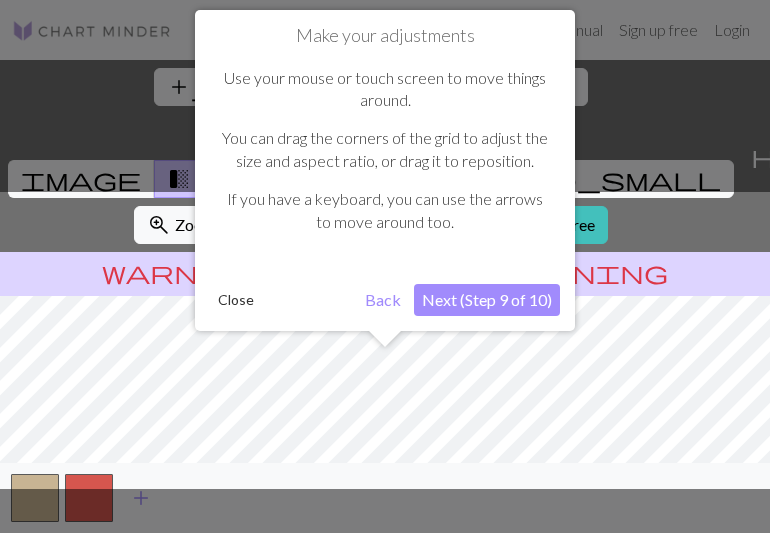 click on "Next (Step 9 of 10)" at bounding box center (487, 300) 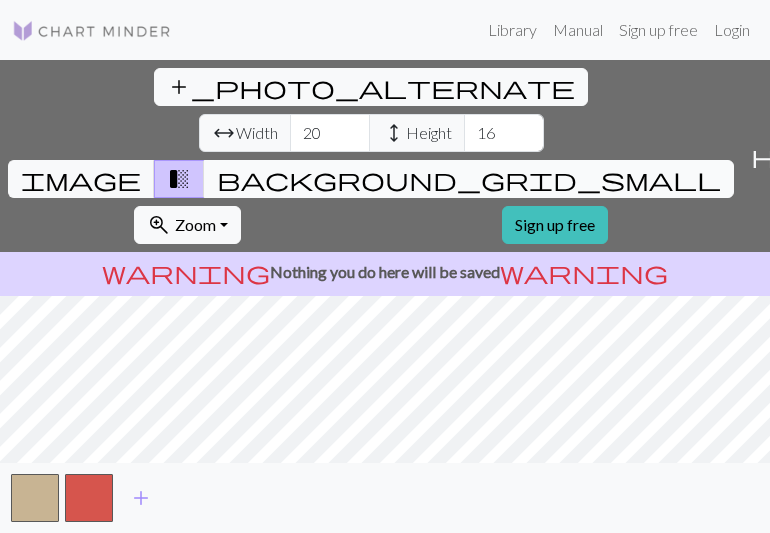 click on "background_grid_small" at bounding box center [469, 179] 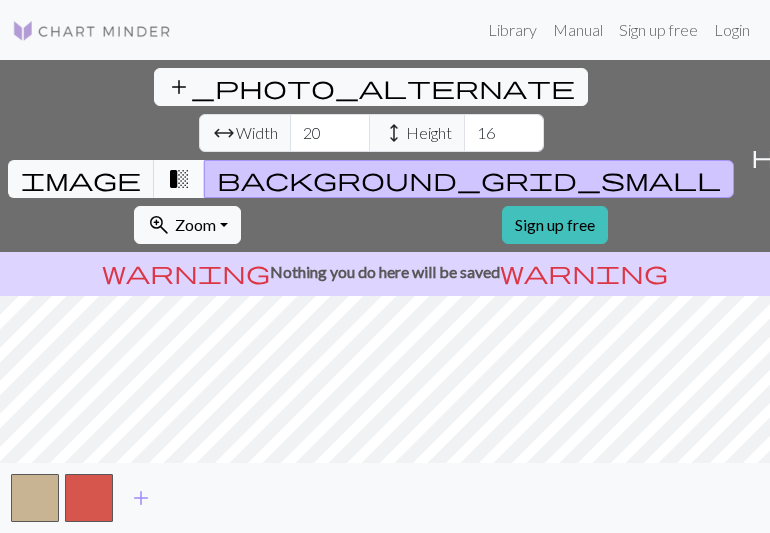click on "transition_fade" at bounding box center (179, 179) 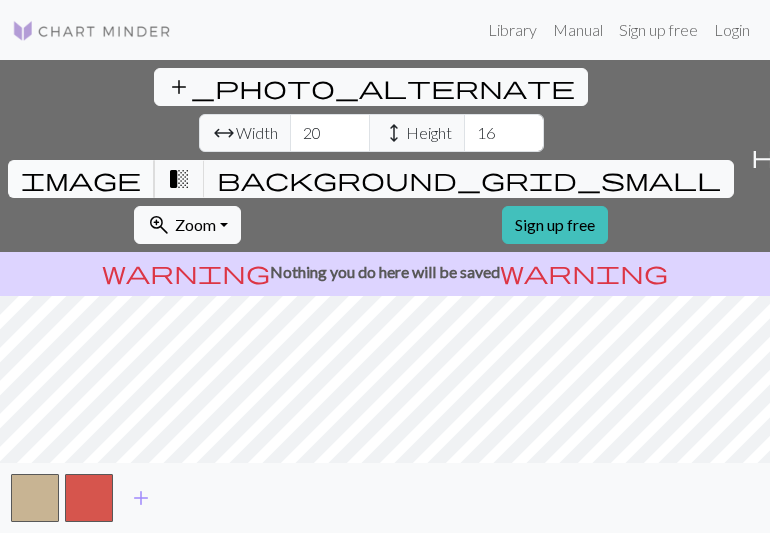 click on "image" at bounding box center [81, 179] 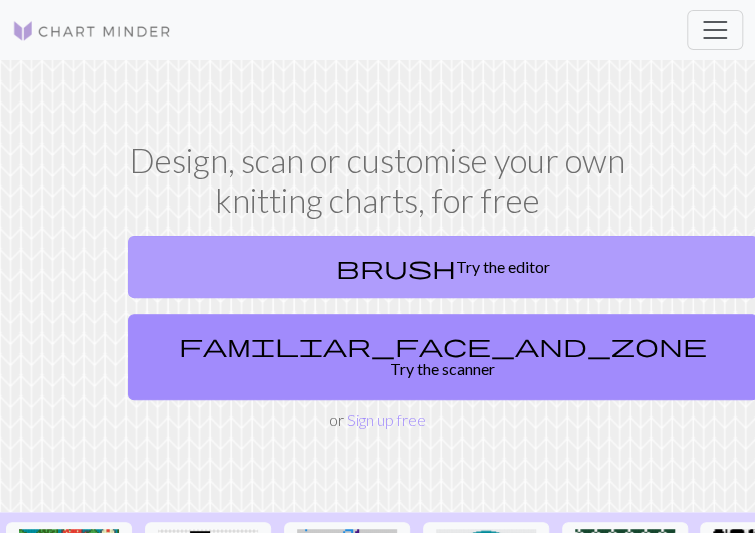 click on "brush  Try the editor" at bounding box center (443, 267) 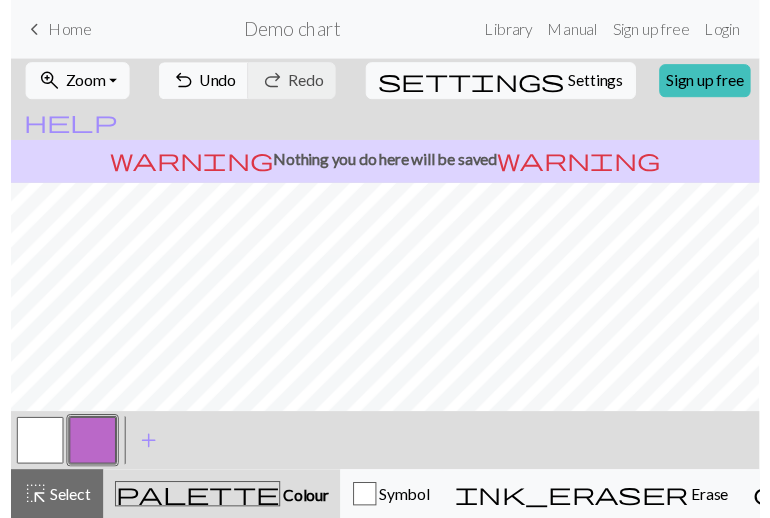 scroll, scrollTop: 12, scrollLeft: 0, axis: vertical 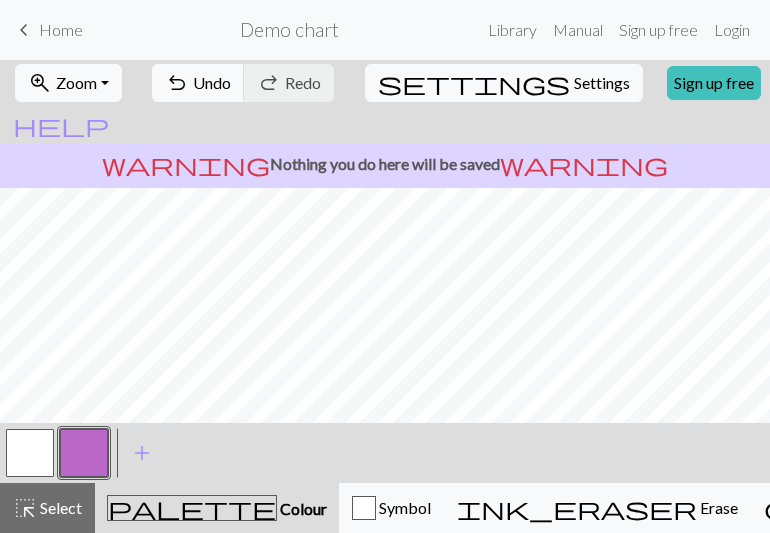 click on "warning" at bounding box center [584, 164] 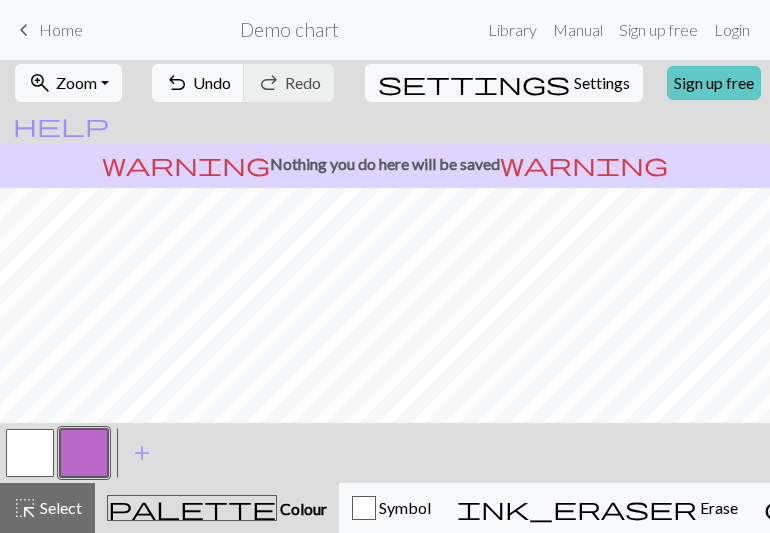 click on "Sign up free" at bounding box center [714, 83] 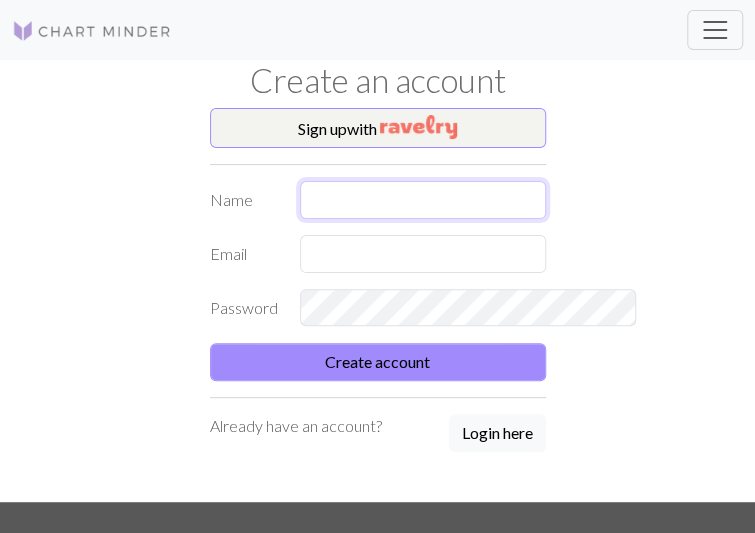 click at bounding box center (423, 200) 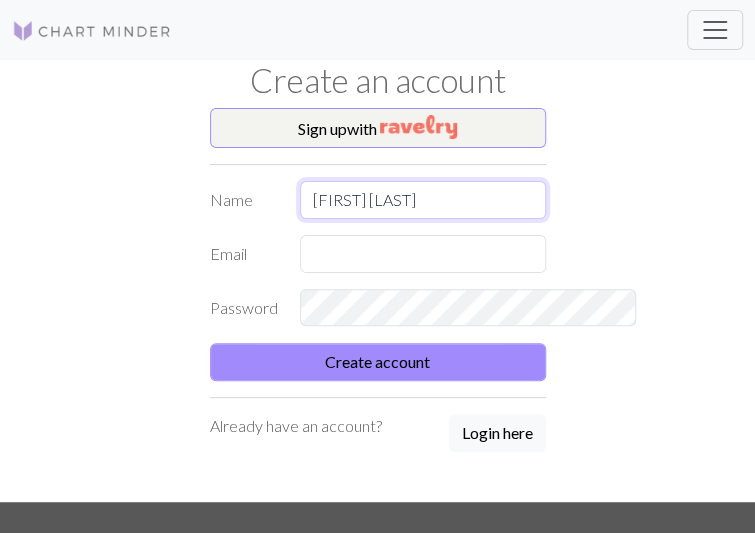 type on "[FIRST] [LAST]" 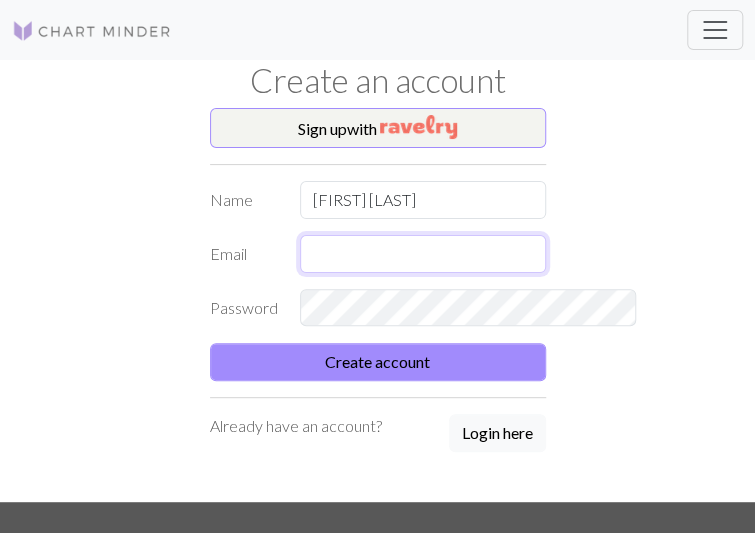 click at bounding box center (423, 254) 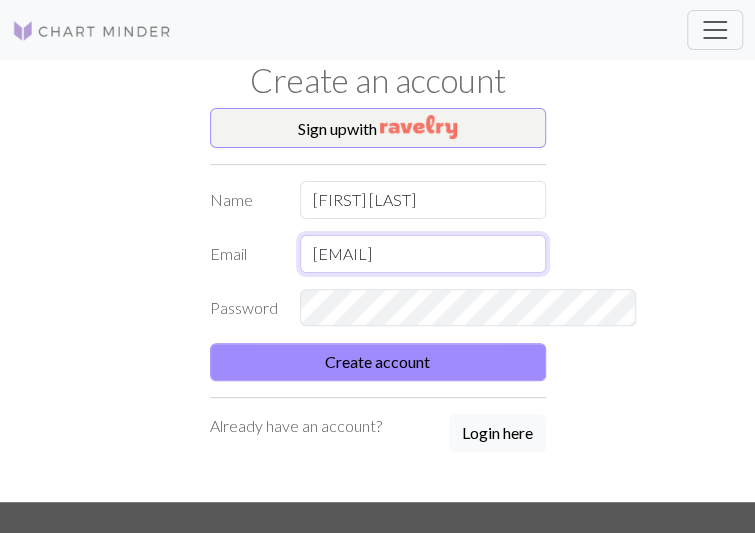 type on "alea1214@gmail.com" 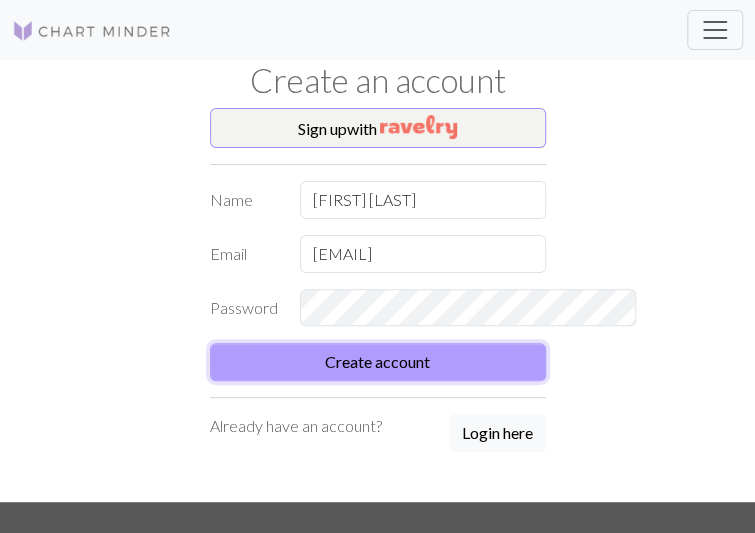 click on "Create account" at bounding box center [378, 362] 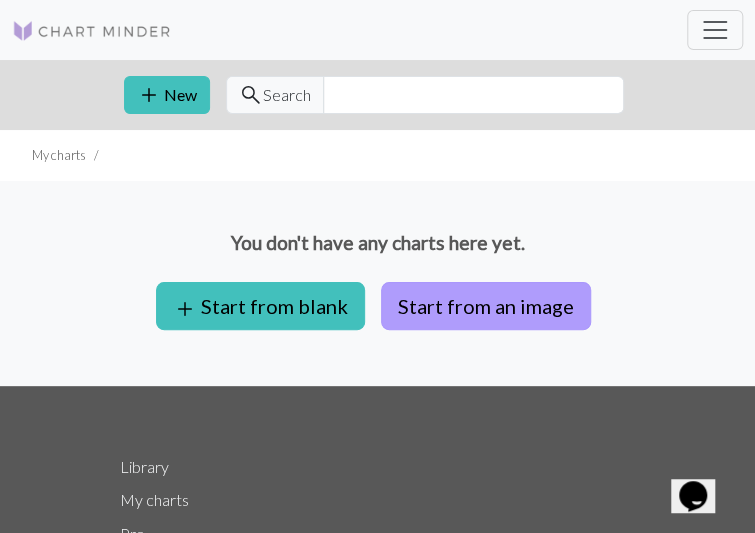 click on "Start from an image" at bounding box center (486, 306) 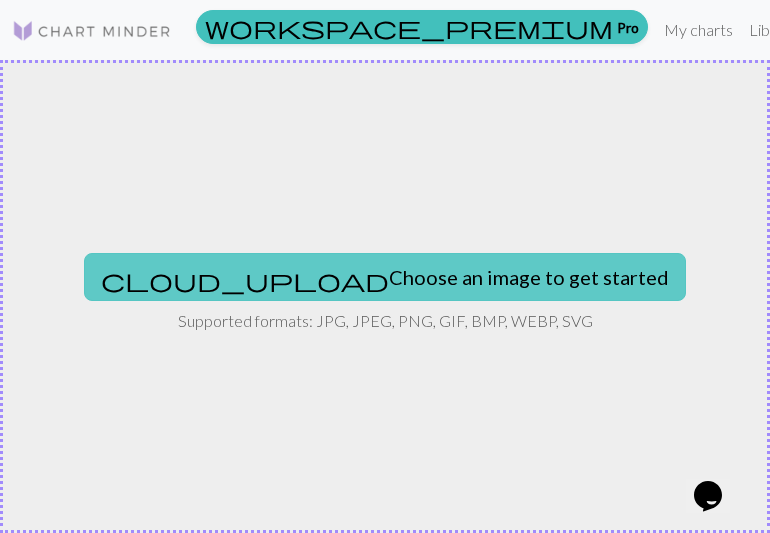 click on "cloud_upload  Choose an image to get started" at bounding box center [385, 277] 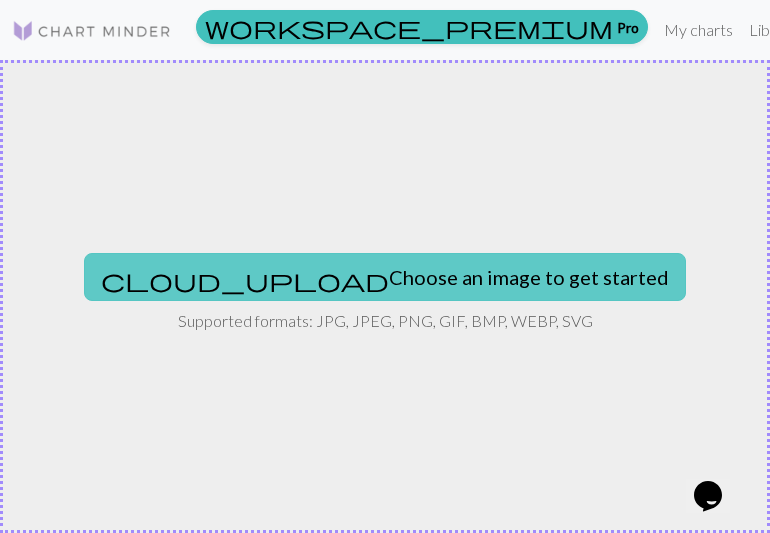 type on "C:\fakepath\XX-XX.png" 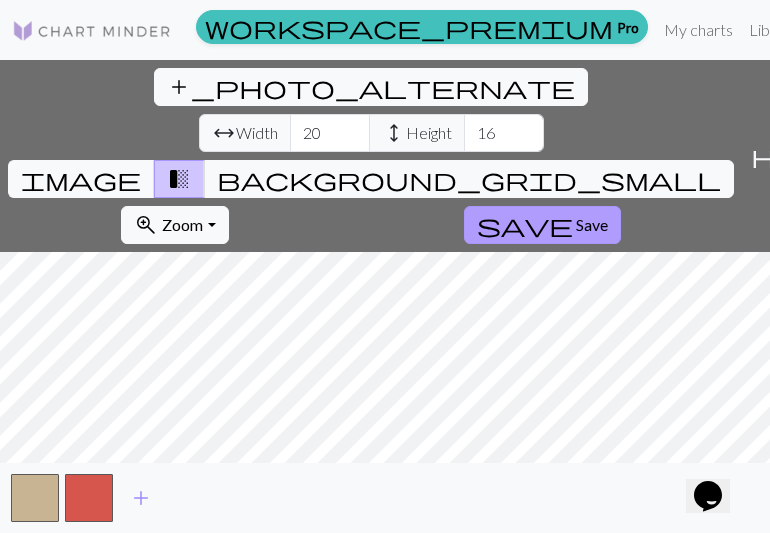 click on "Save" at bounding box center [592, 224] 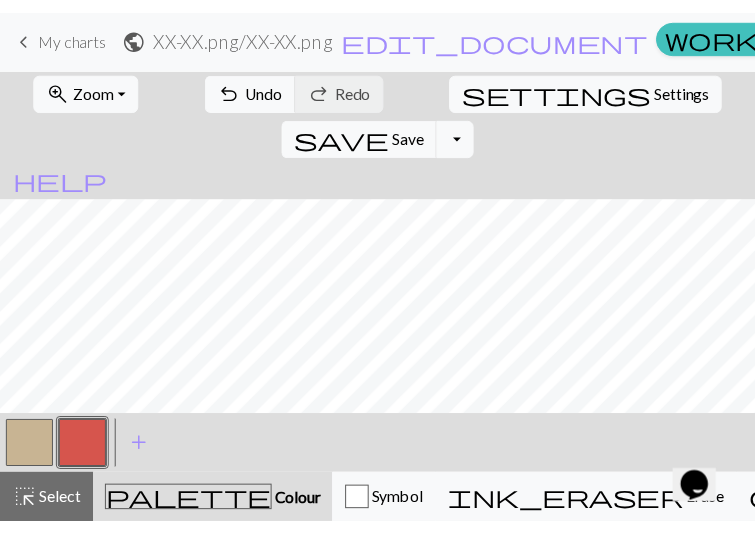 scroll, scrollTop: 0, scrollLeft: 0, axis: both 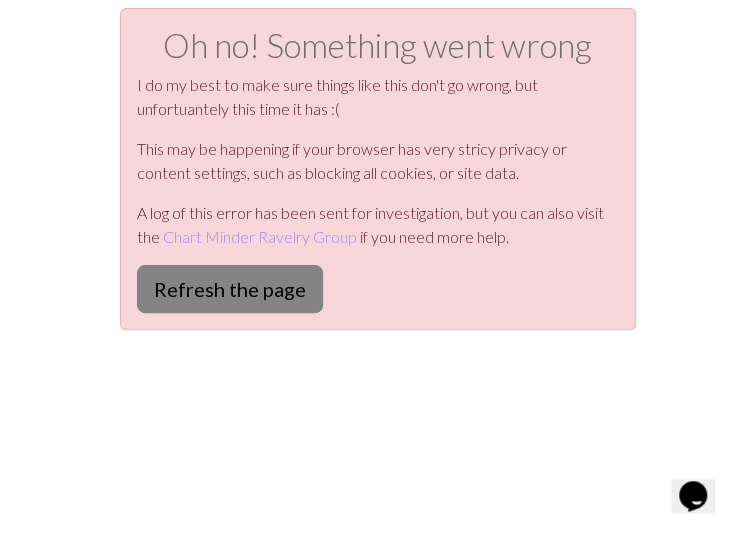click on "Refresh the page" at bounding box center (230, 289) 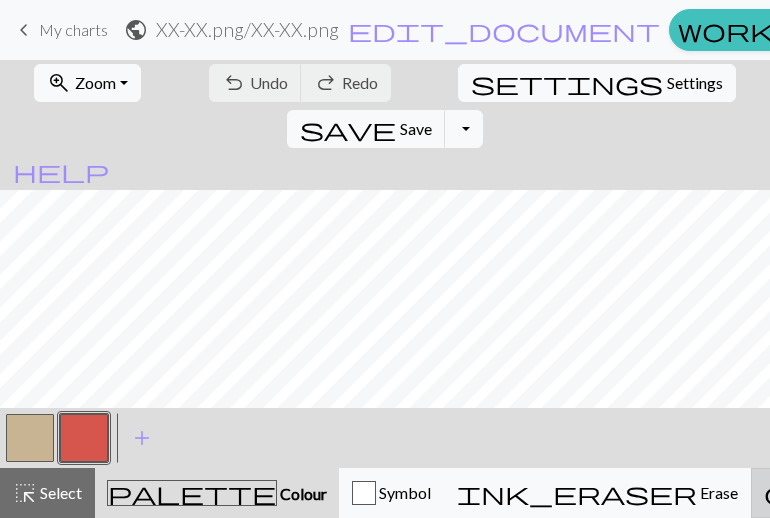 scroll, scrollTop: 0, scrollLeft: 0, axis: both 